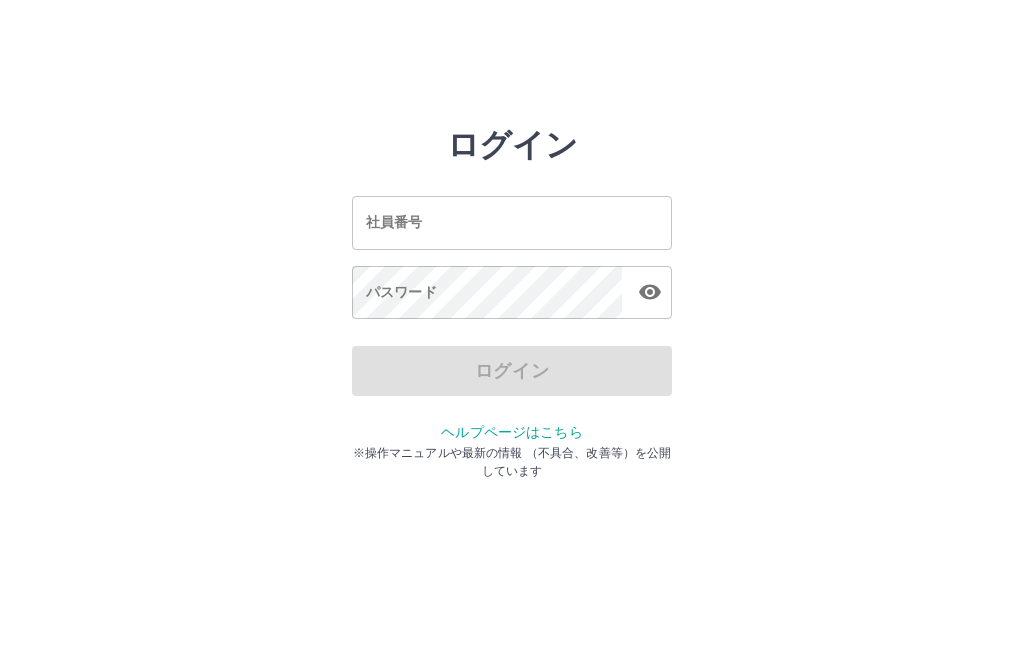 scroll, scrollTop: 0, scrollLeft: 0, axis: both 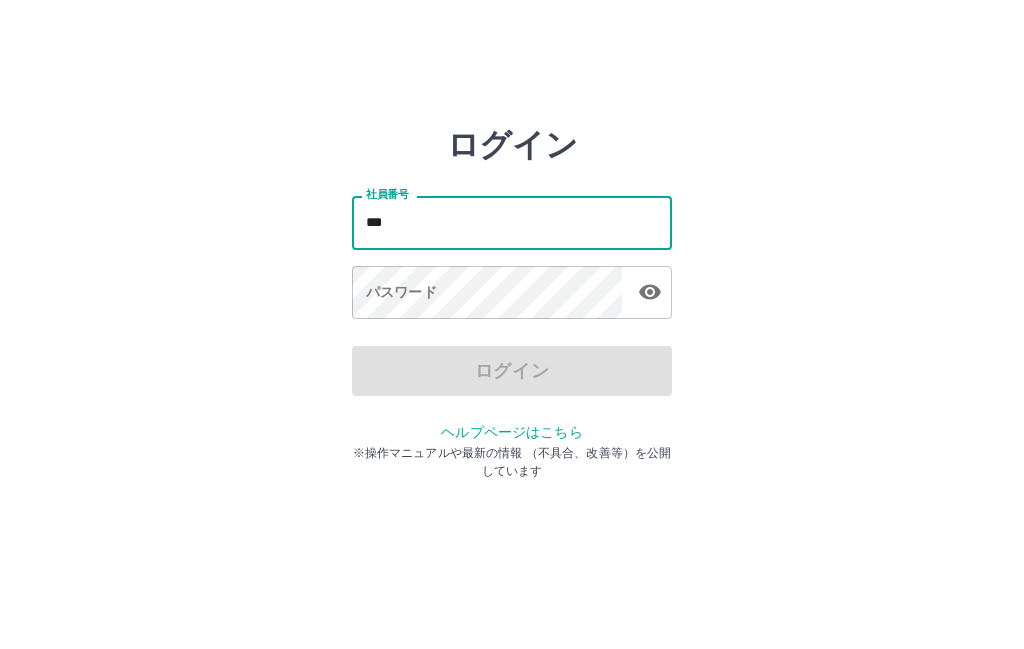 type on "*" 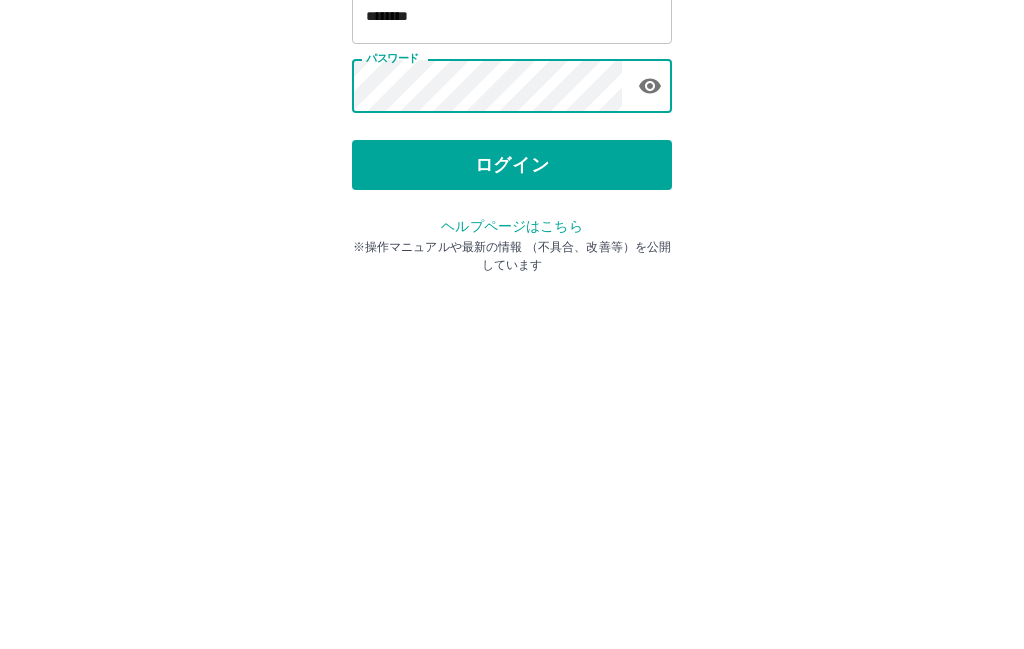 click on "ログイン" at bounding box center (512, 371) 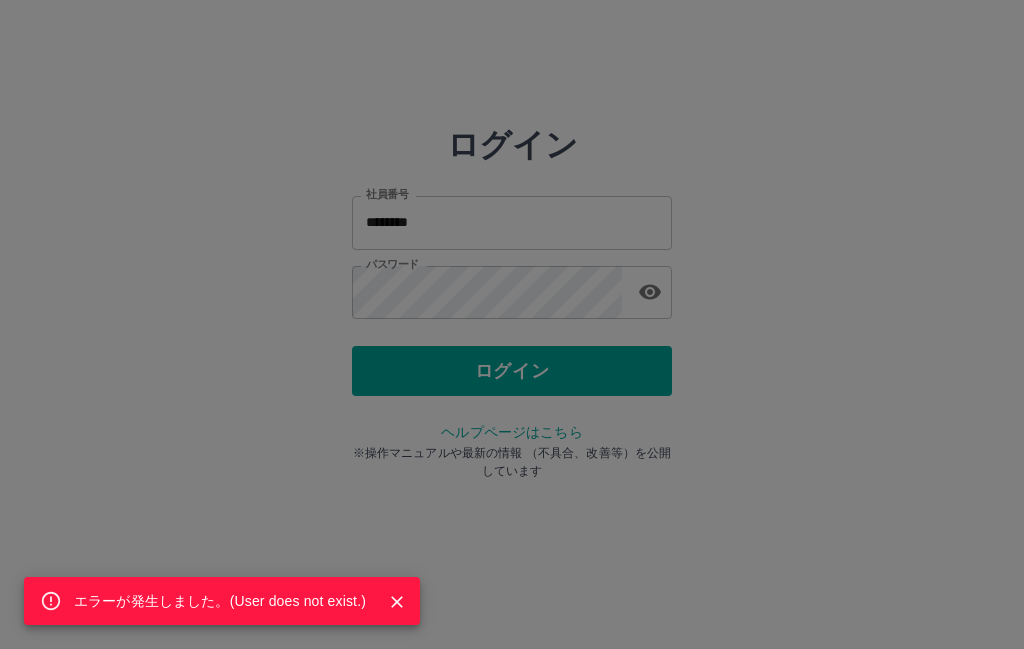 click on "エラーが発生しました。( User does not exist. )" at bounding box center (512, 324) 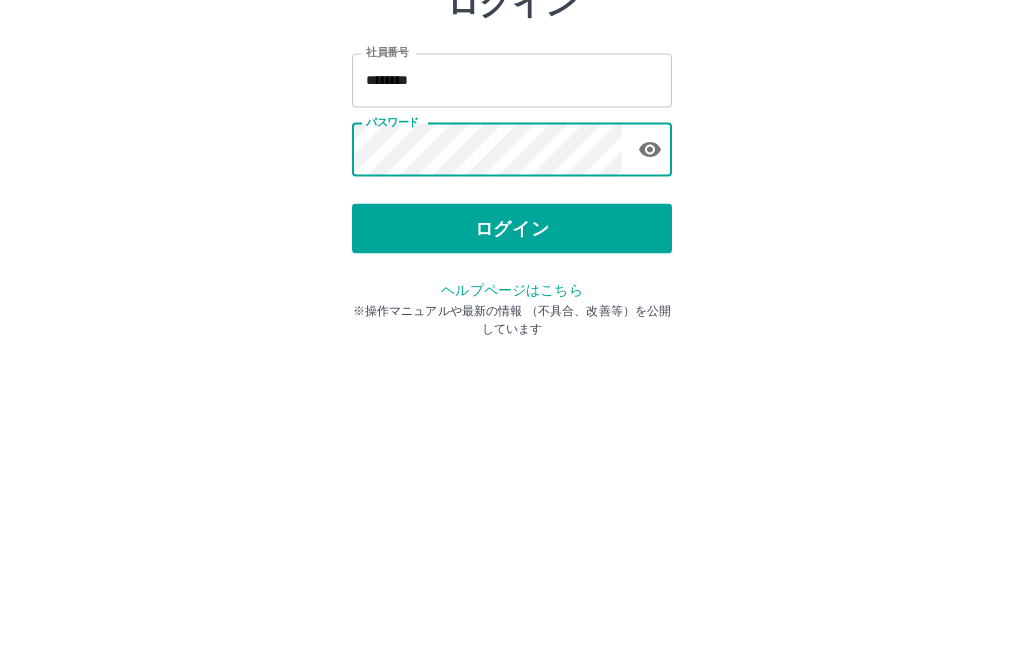 click on "ログイン" at bounding box center [512, 371] 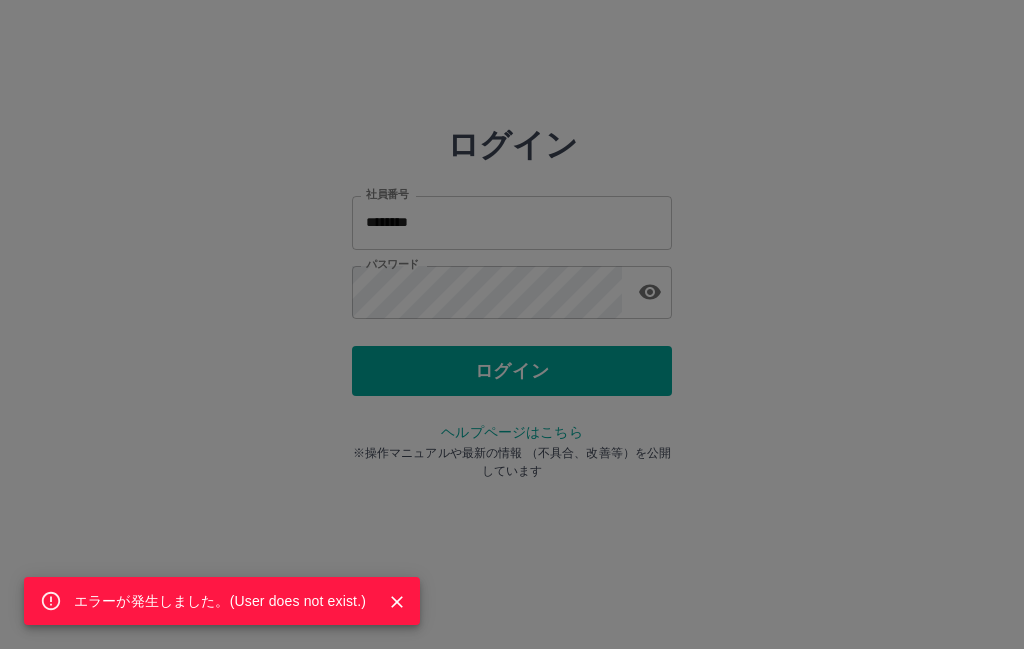 click on "エラーが発生しました。( User does not exist. )" at bounding box center (220, 601) 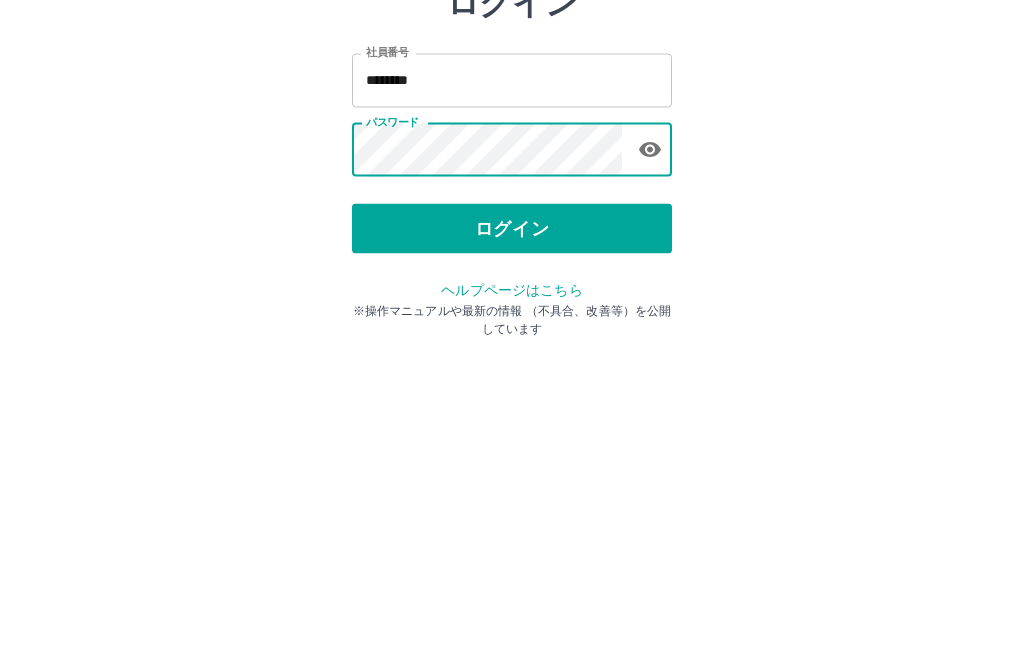 click 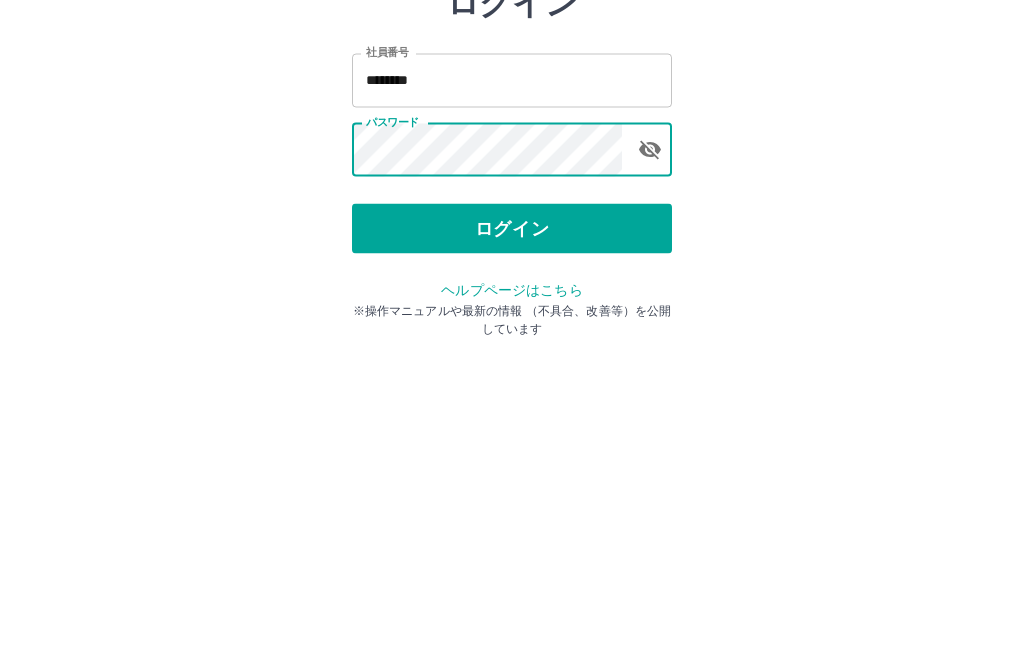 click on "*******" at bounding box center [512, 222] 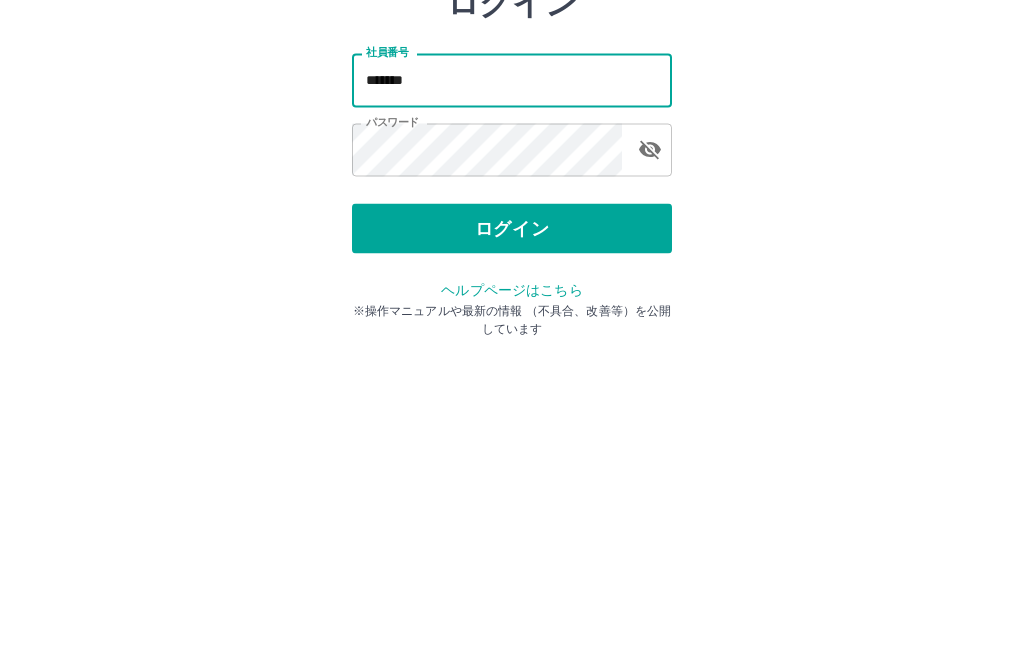 type on "*******" 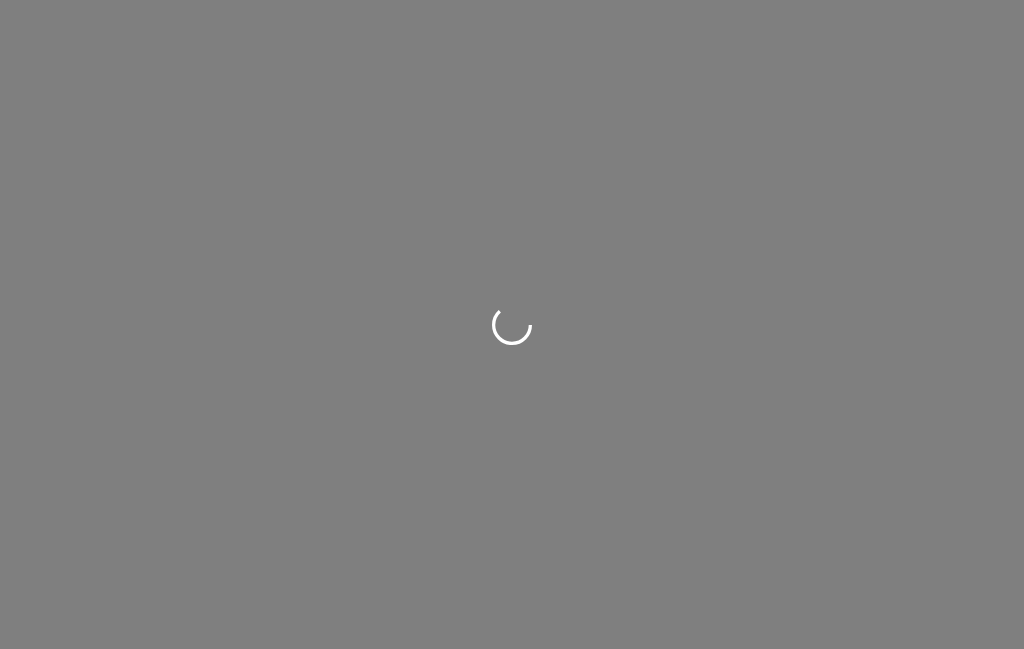 scroll, scrollTop: 0, scrollLeft: 0, axis: both 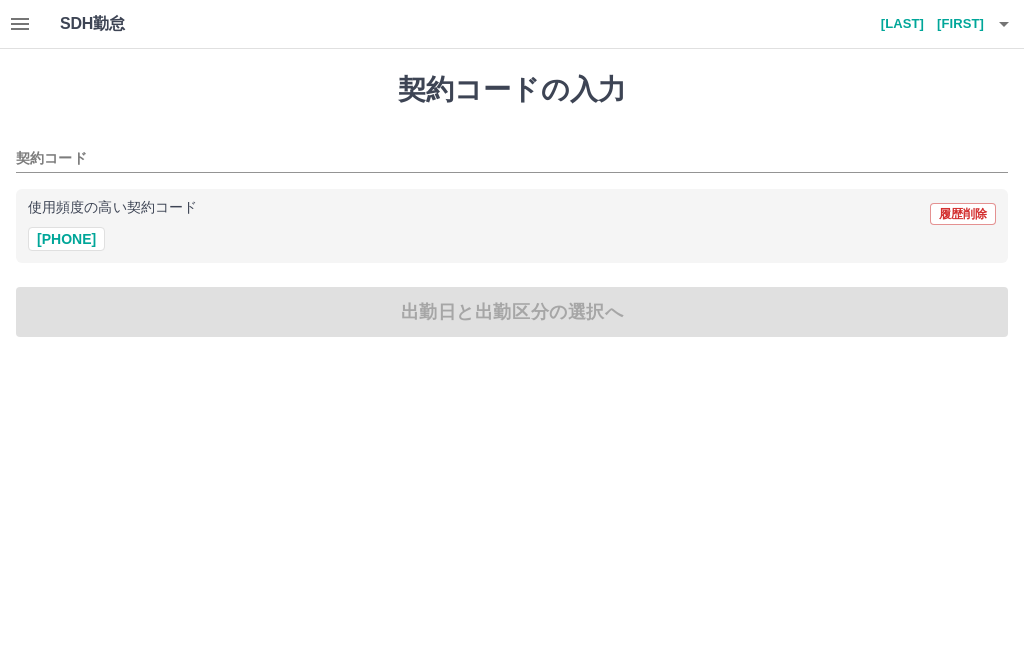 click on "[PHONE]" at bounding box center (66, 239) 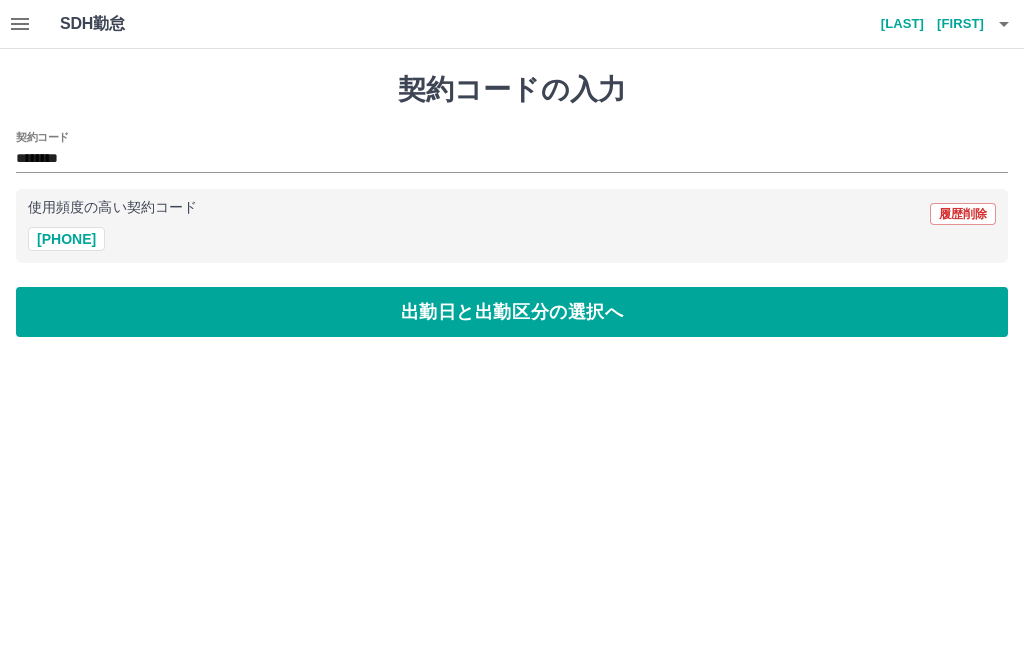 click on "出勤日と出勤区分の選択へ" at bounding box center (512, 312) 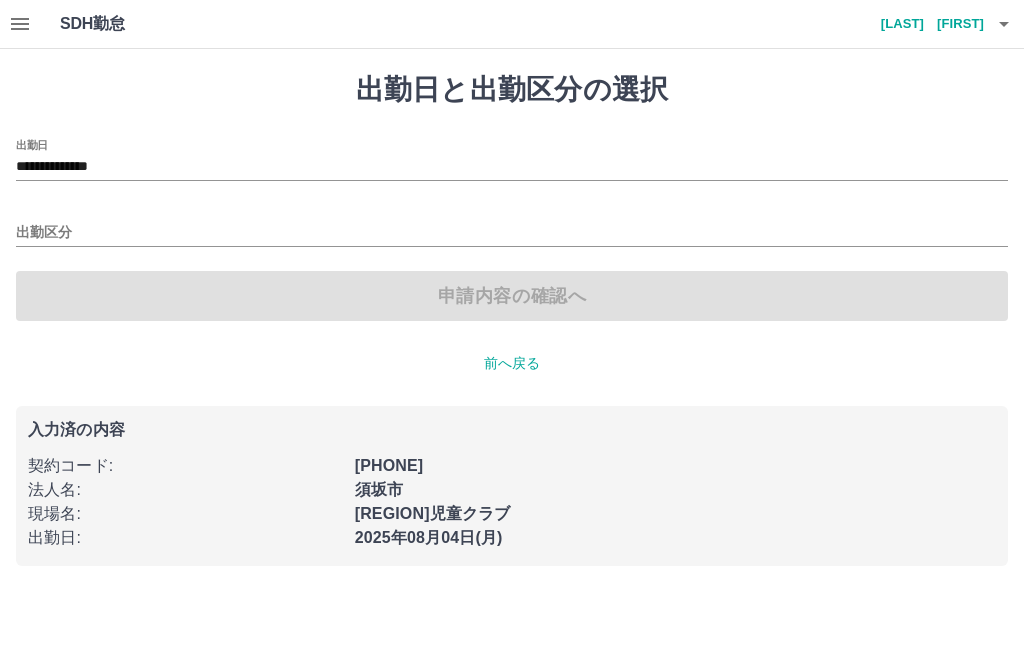 click on "出勤区分" at bounding box center [512, 233] 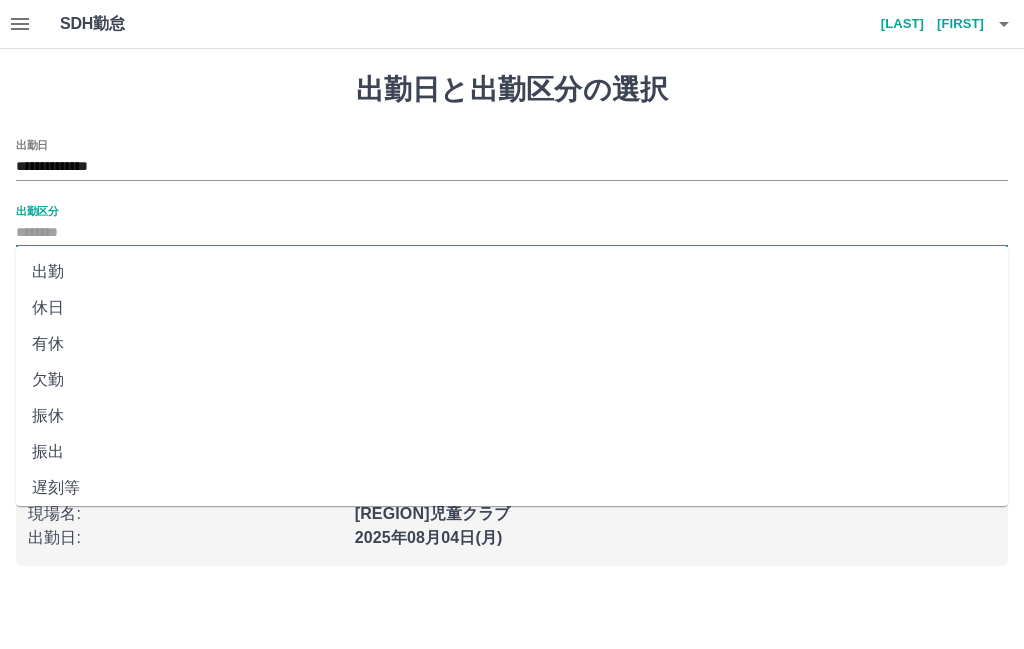 click on "出勤" at bounding box center (512, 272) 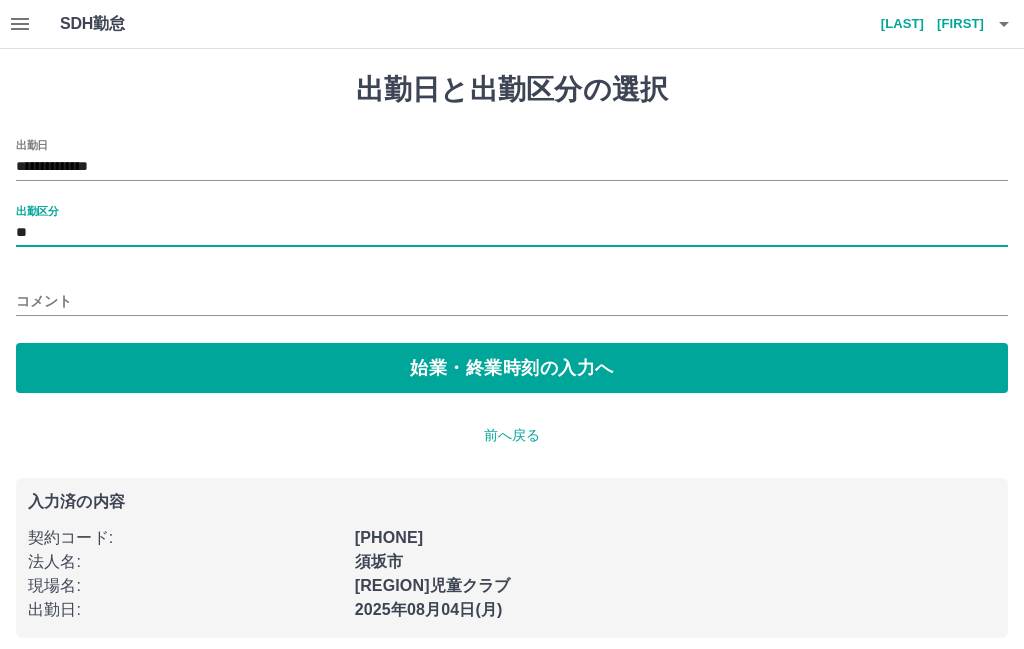 click on "始業・終業時刻の入力へ" at bounding box center (512, 368) 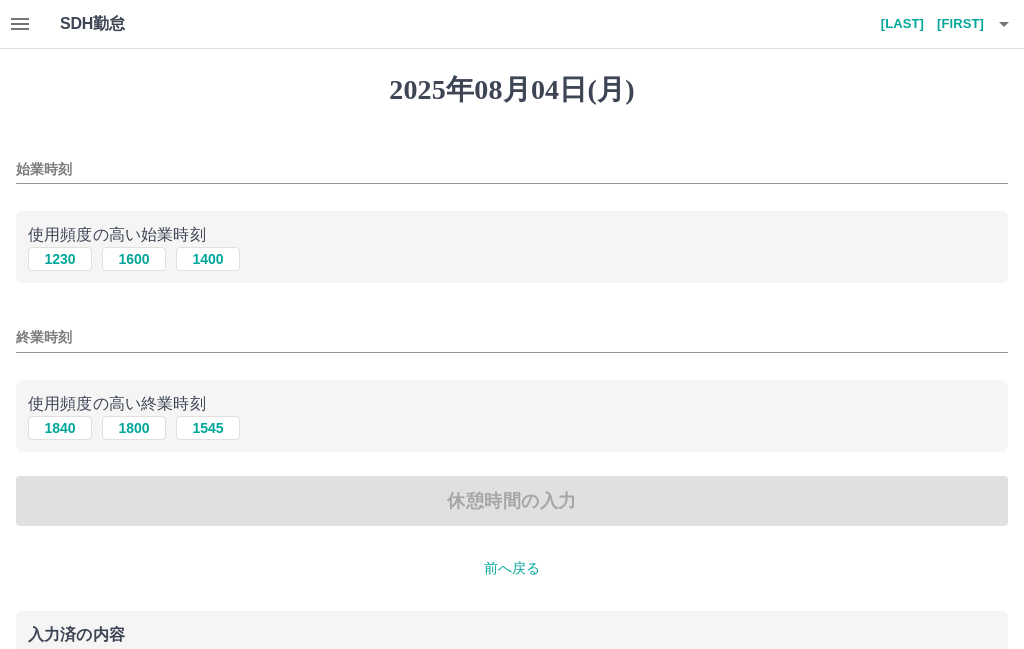 click on "始業時刻" at bounding box center (512, 169) 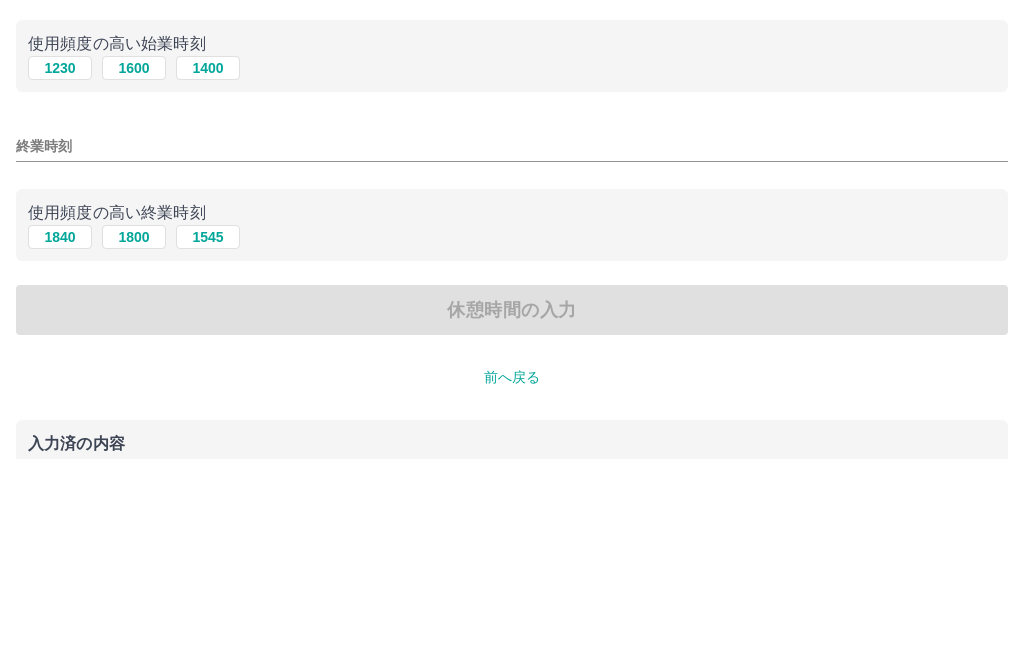 type on "****" 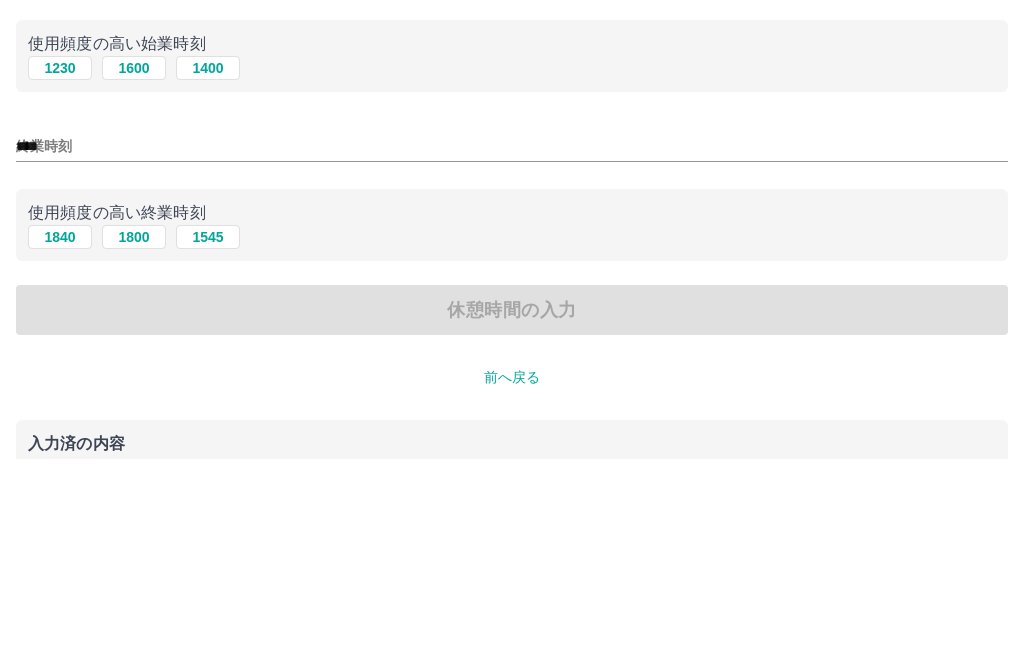 scroll, scrollTop: 98, scrollLeft: 0, axis: vertical 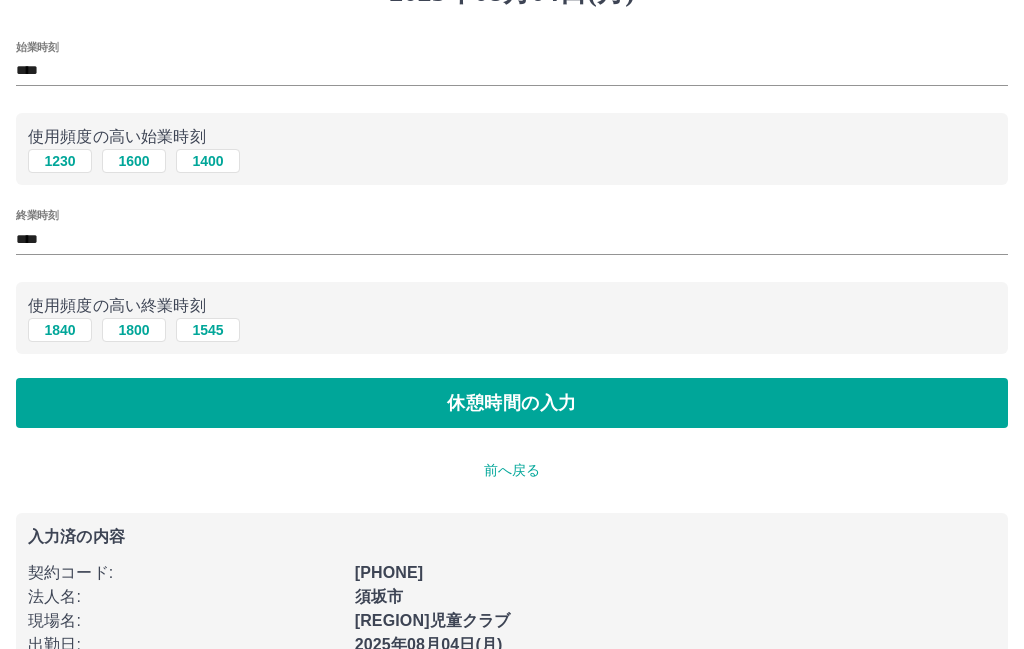 click on "休憩時間の入力" at bounding box center (512, 403) 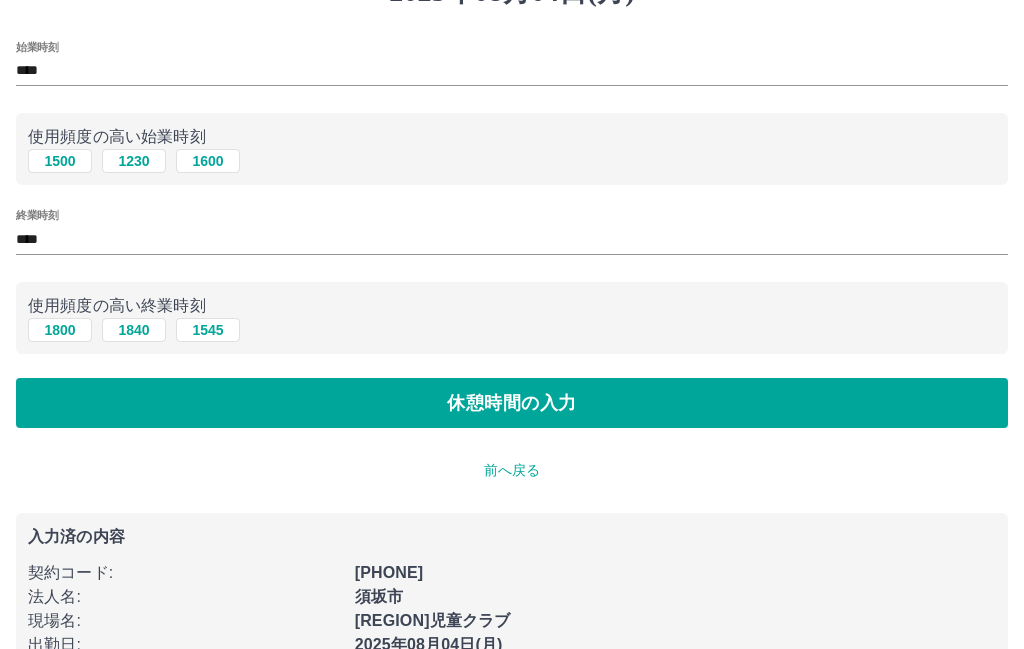 scroll, scrollTop: 0, scrollLeft: 0, axis: both 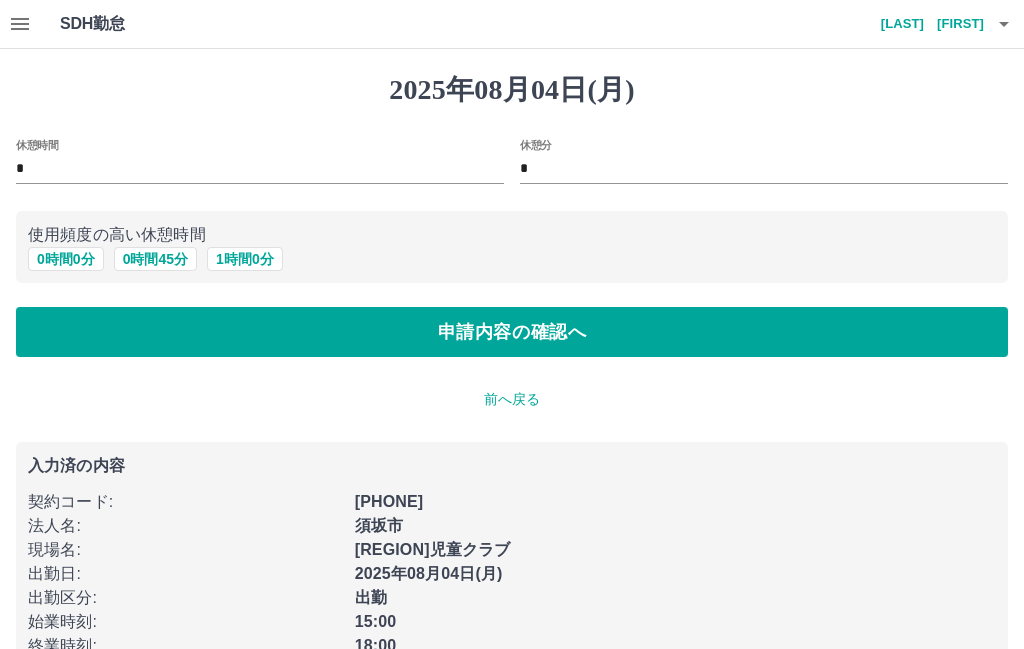click on "申請内容の確認へ" at bounding box center (512, 332) 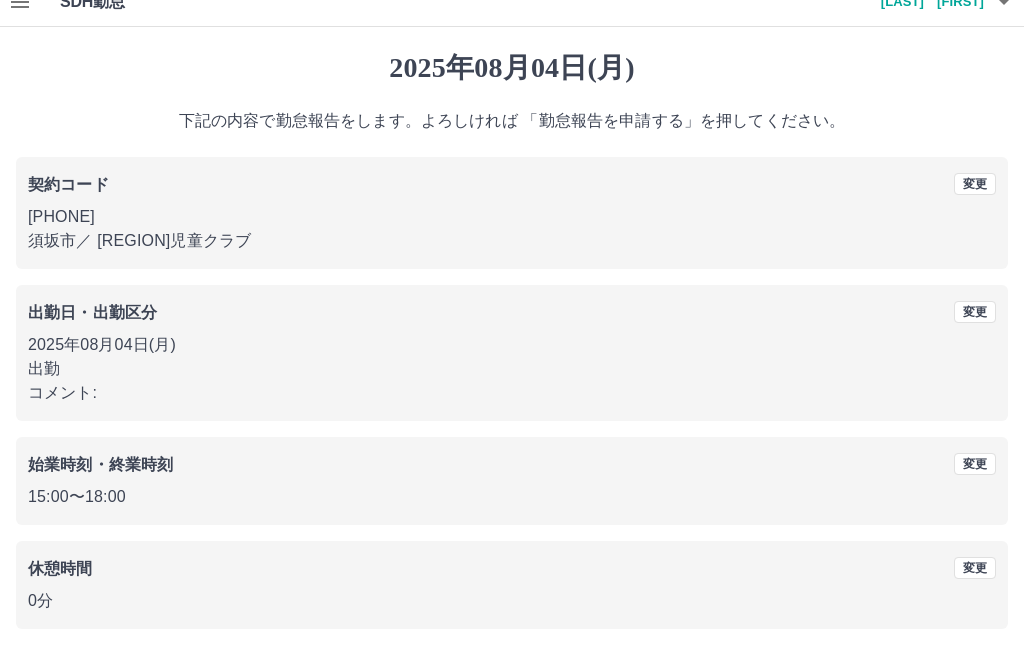 scroll, scrollTop: 25, scrollLeft: 0, axis: vertical 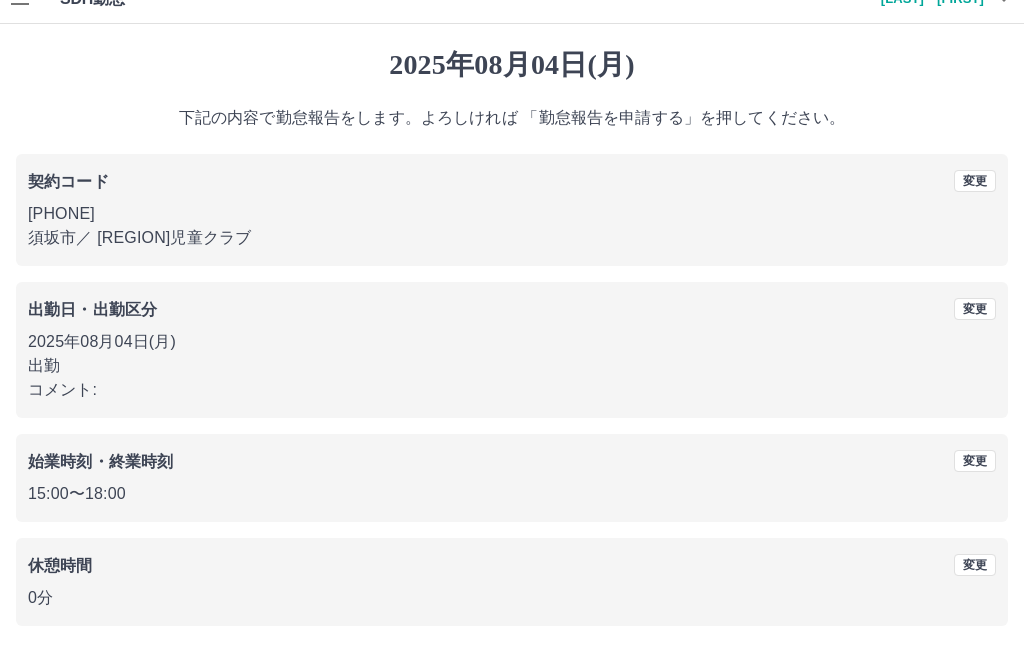 click on "勤怠報告を申請する" at bounding box center [512, 675] 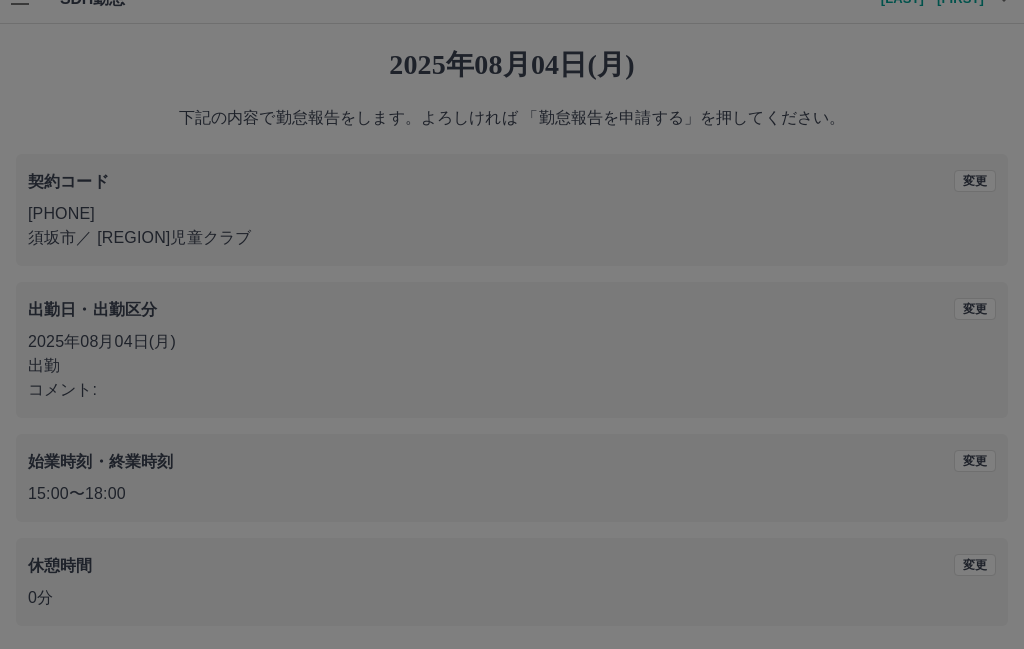 scroll, scrollTop: 0, scrollLeft: 0, axis: both 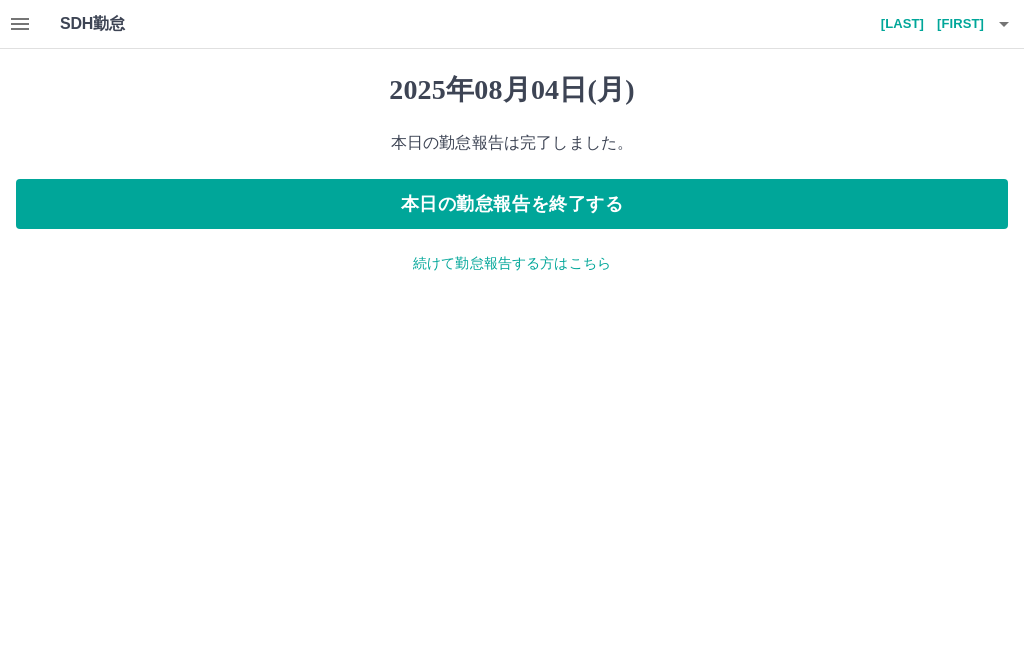 click on "本日の勤怠報告を終了する" at bounding box center [512, 204] 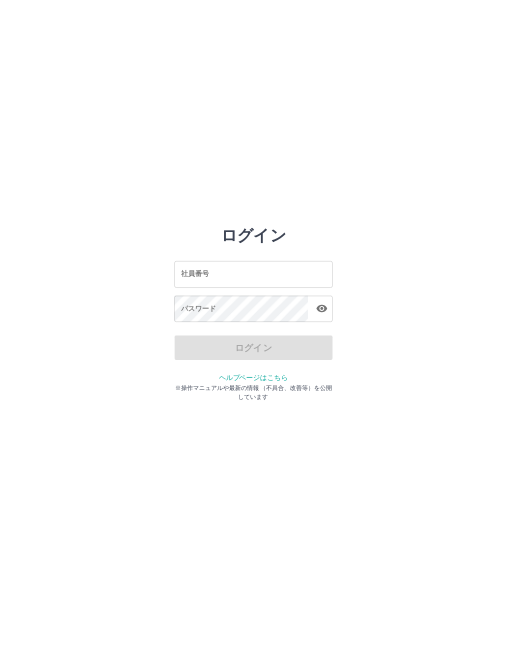 scroll, scrollTop: 0, scrollLeft: 0, axis: both 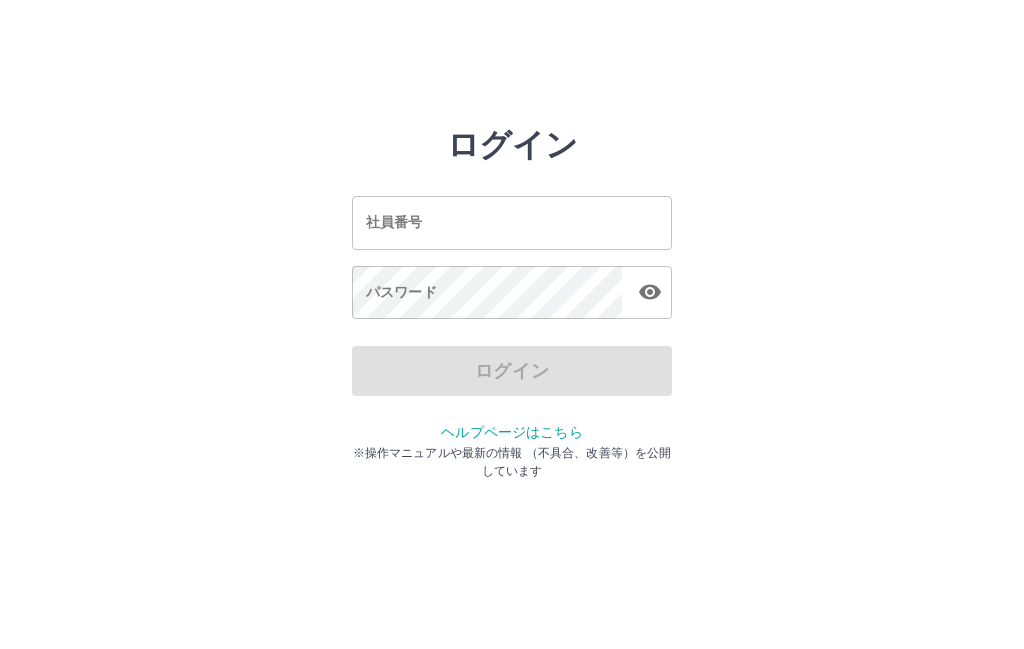 click on "社員番号" at bounding box center (512, 222) 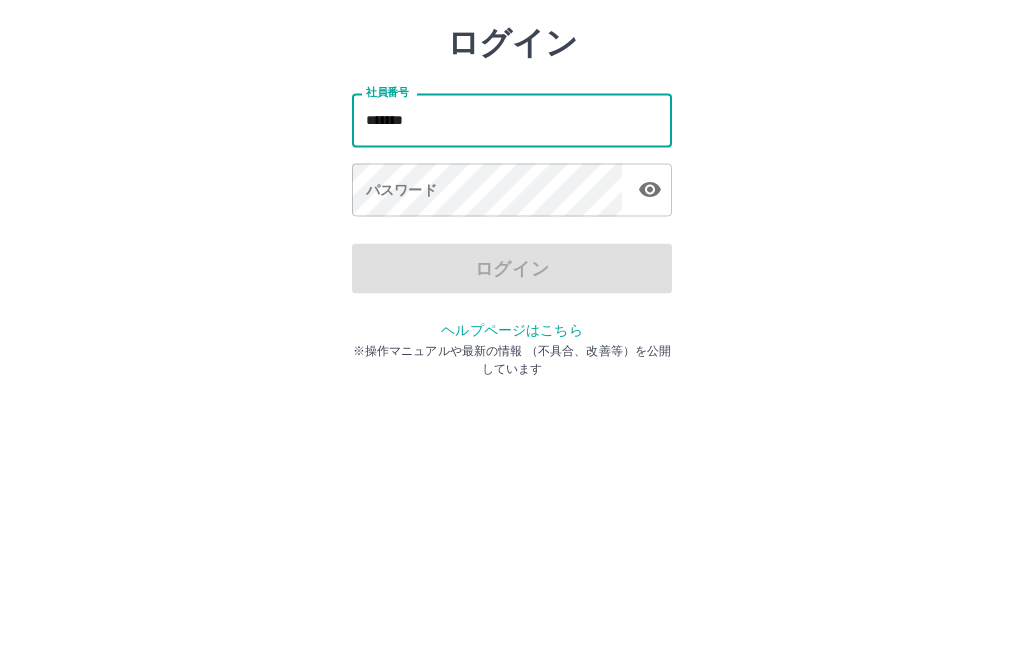 type on "*******" 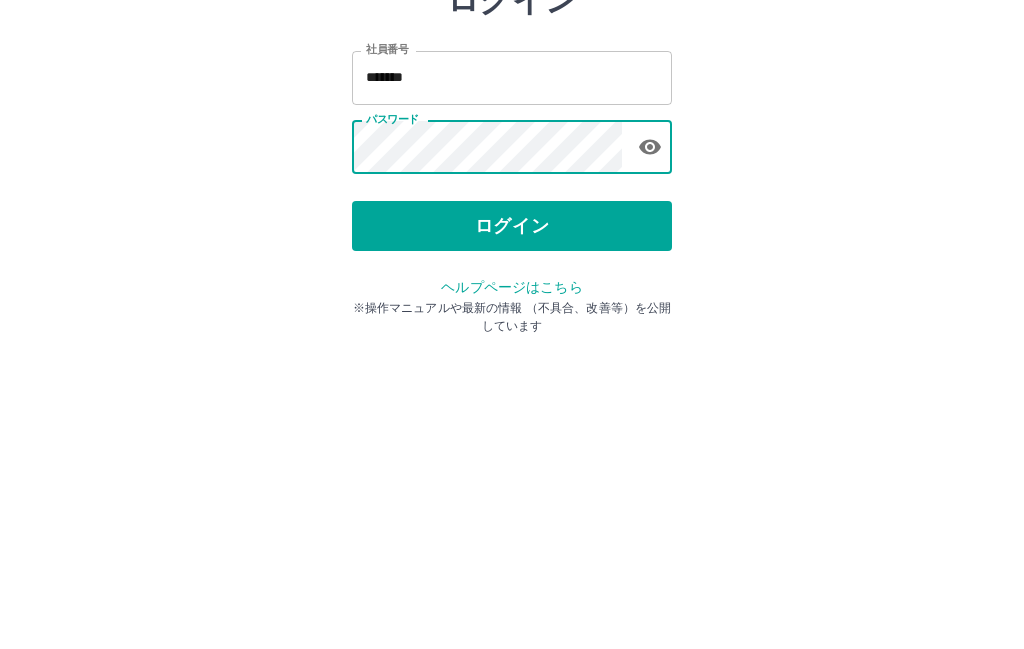 click on "ログイン" at bounding box center [512, 371] 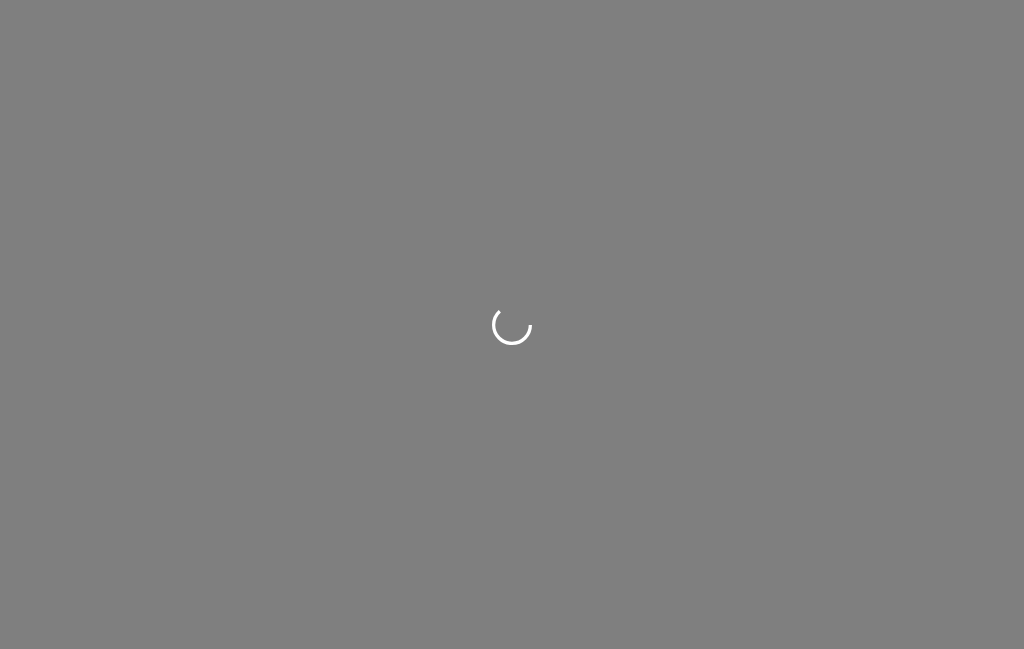 scroll, scrollTop: 0, scrollLeft: 0, axis: both 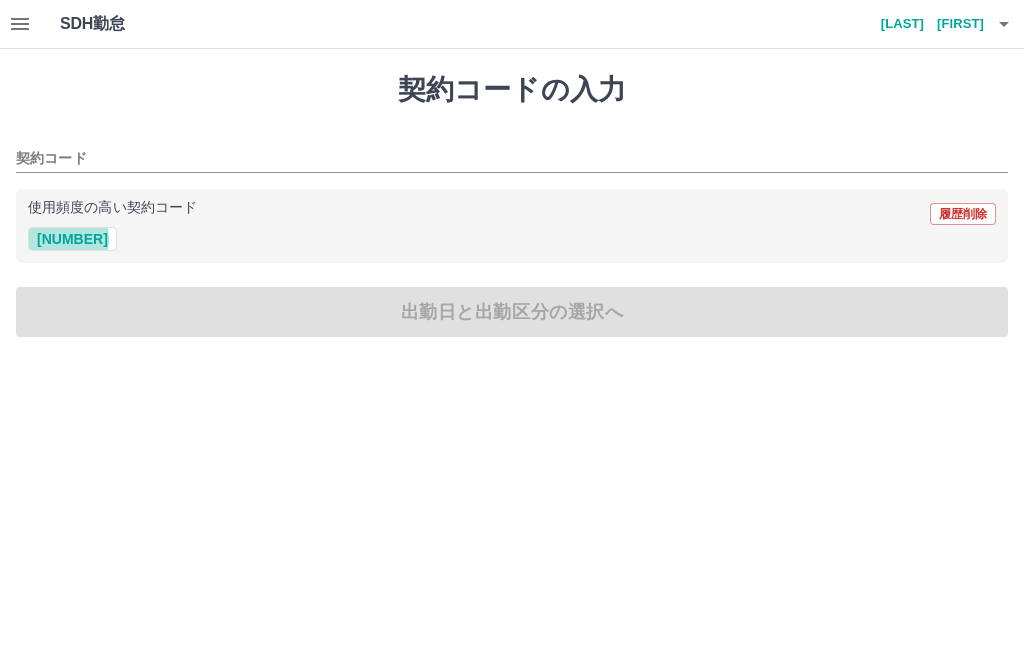 click on "[NUMBER]" at bounding box center (72, 239) 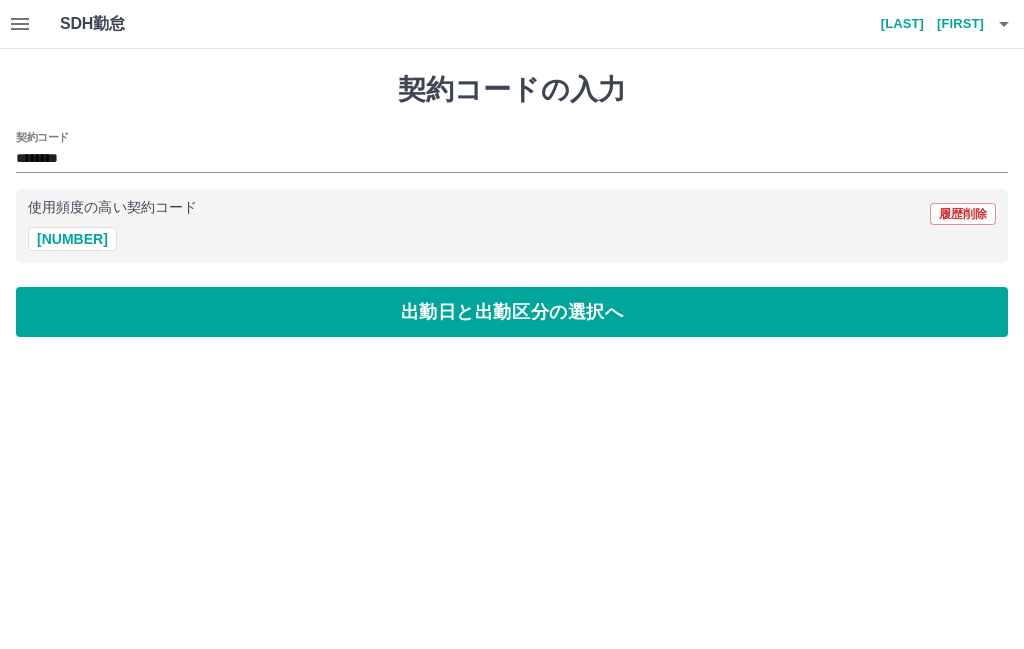 click on "出勤日と出勤区分の選択へ" at bounding box center (512, 312) 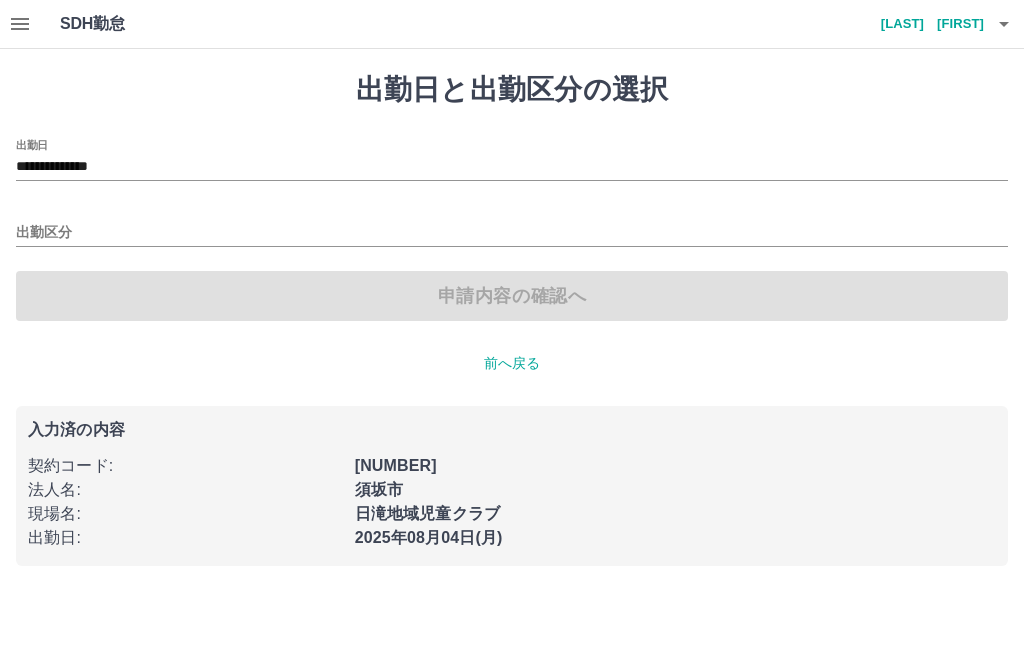 click on "出勤区分" at bounding box center [512, 233] 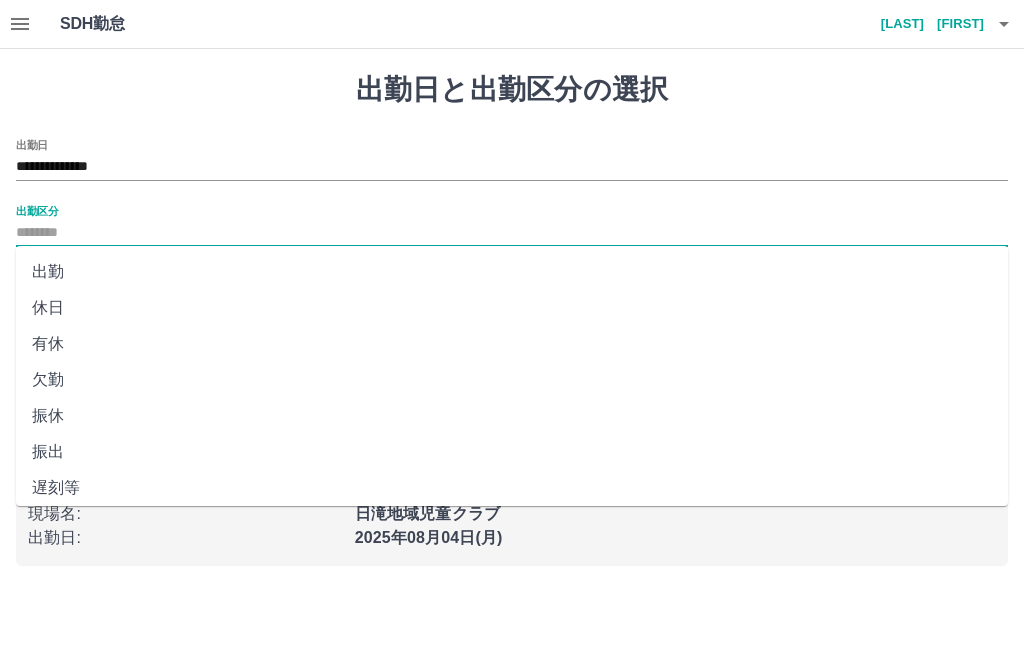 click on "出勤" at bounding box center (512, 272) 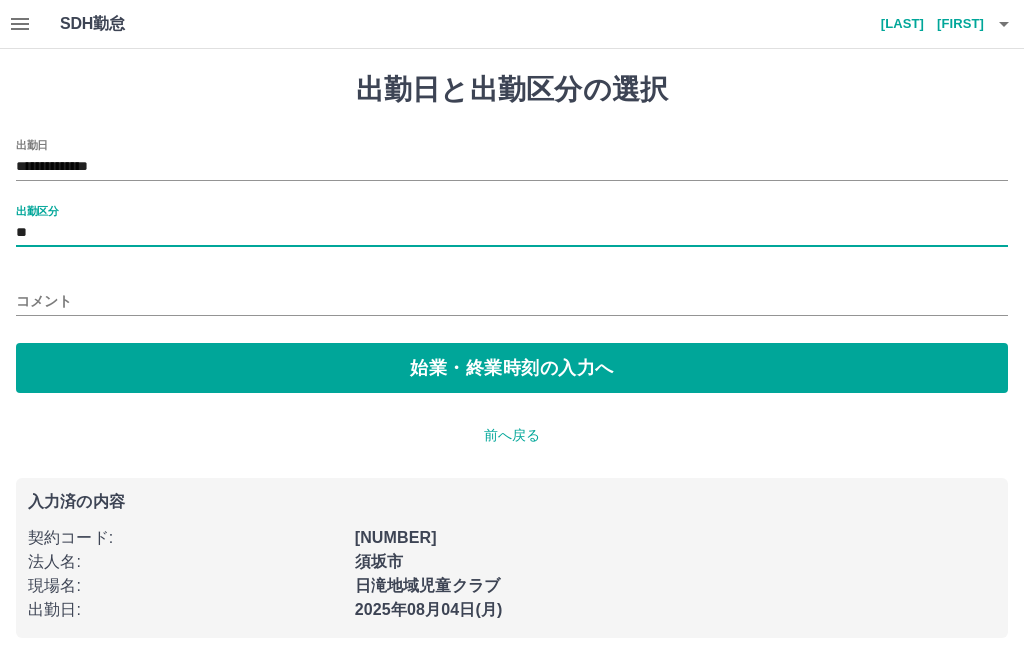 click on "始業・終業時刻の入力へ" at bounding box center (512, 368) 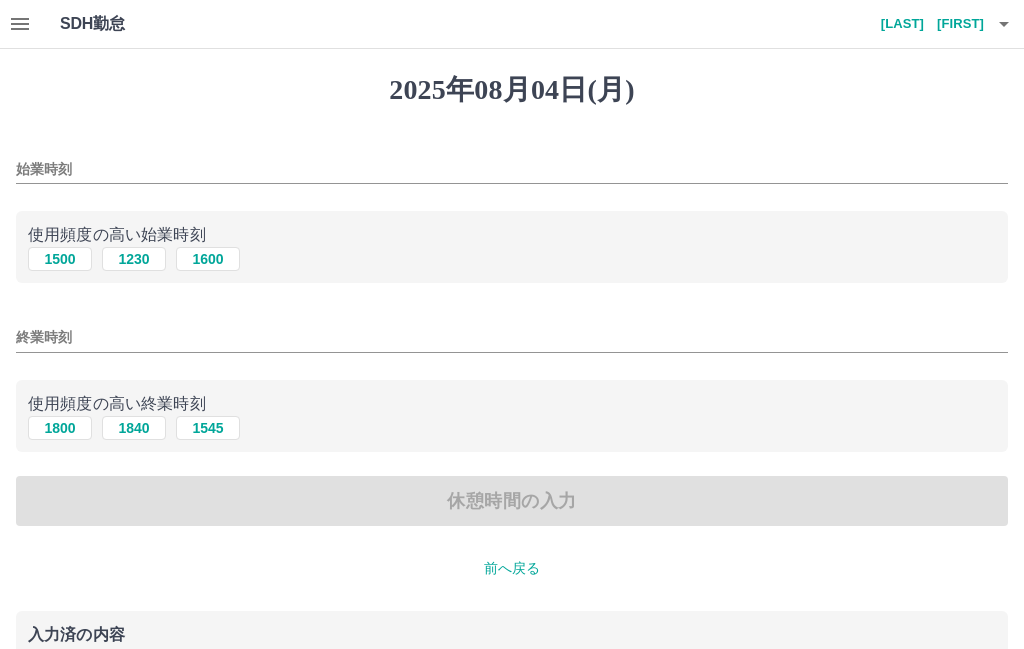 click on "1500" at bounding box center (60, 259) 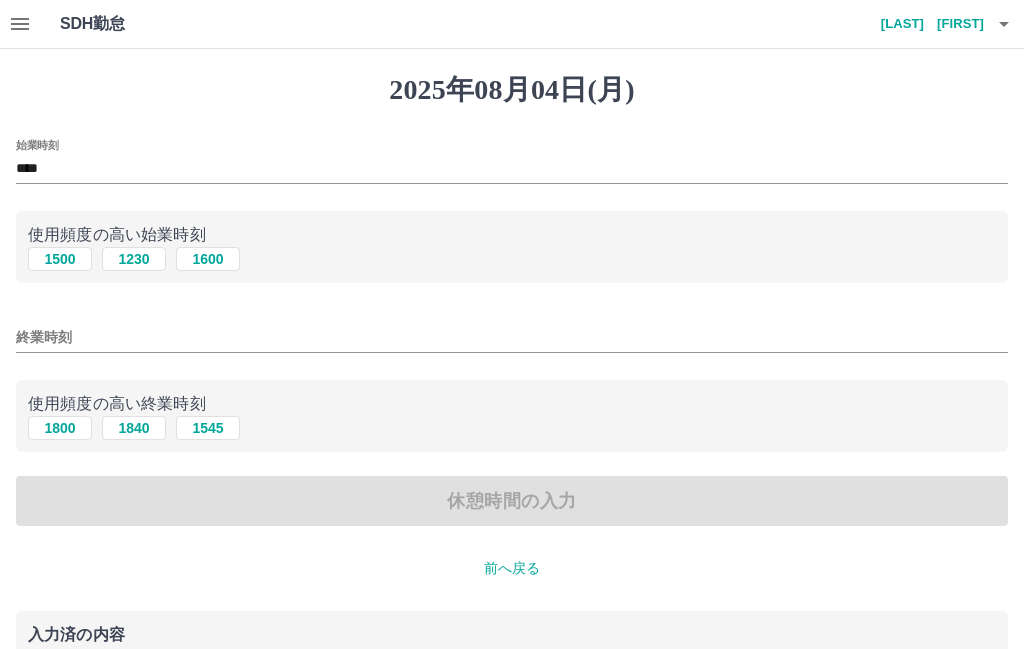click on "1800" at bounding box center (60, 428) 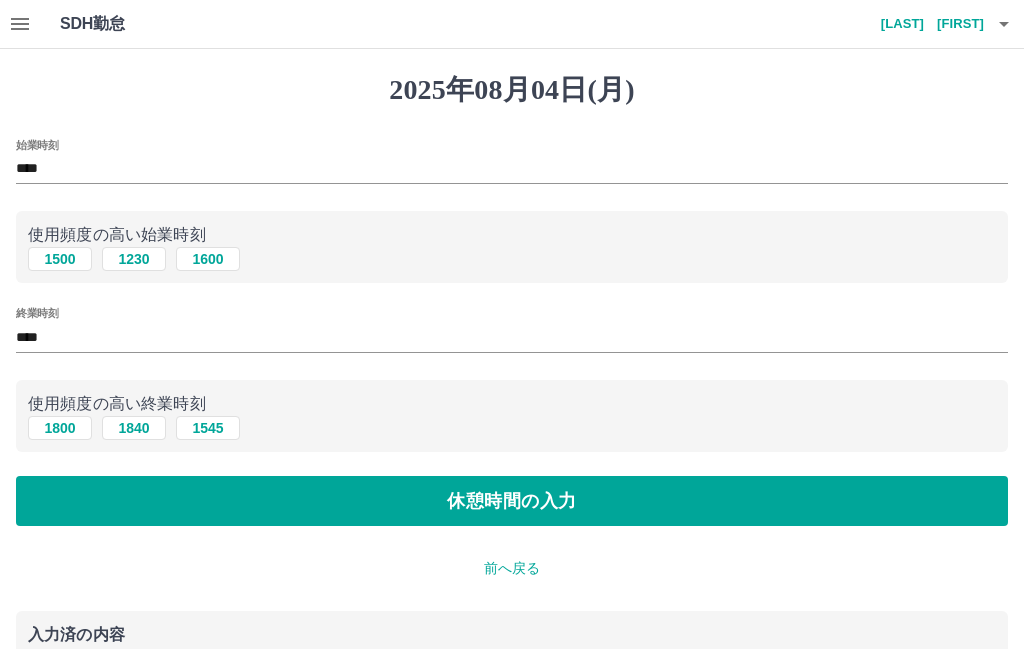 click on "休憩時間の入力" at bounding box center (512, 501) 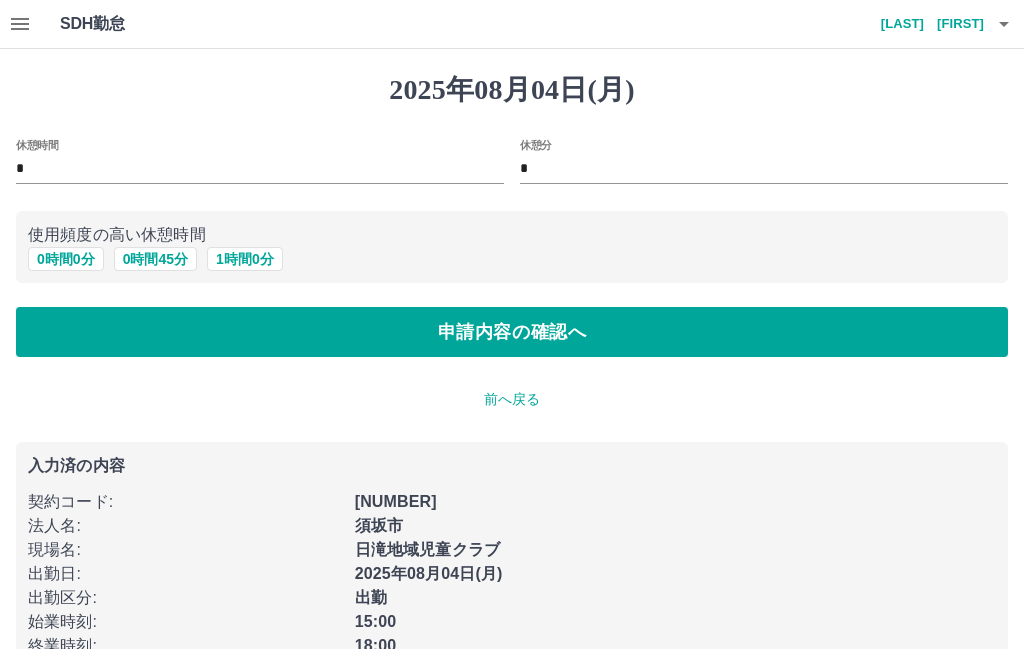 click on "申請内容の確認へ" at bounding box center (512, 332) 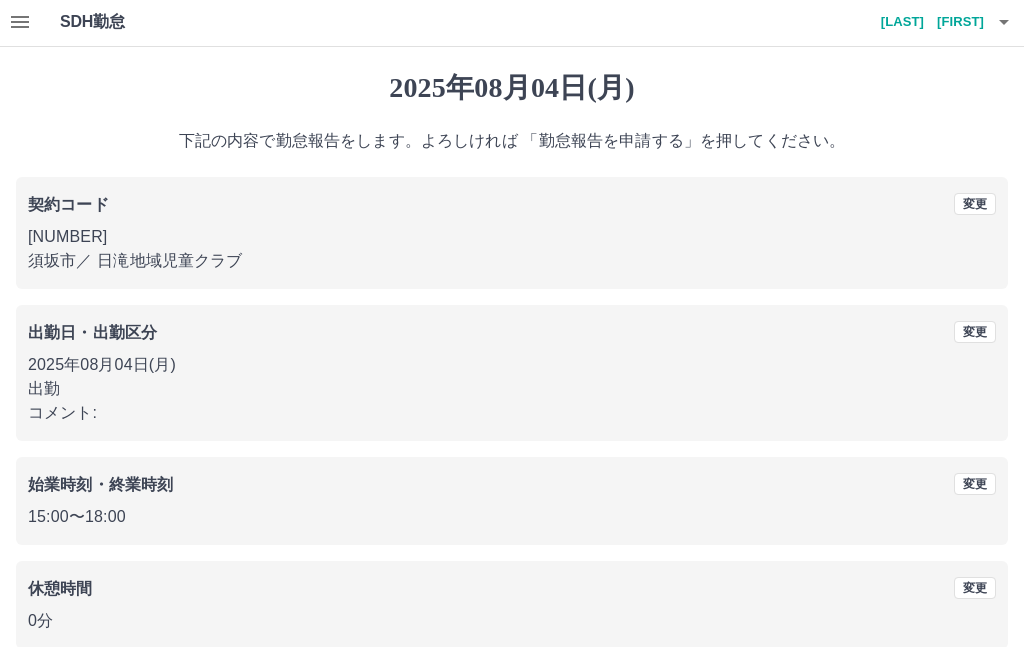 scroll, scrollTop: 25, scrollLeft: 0, axis: vertical 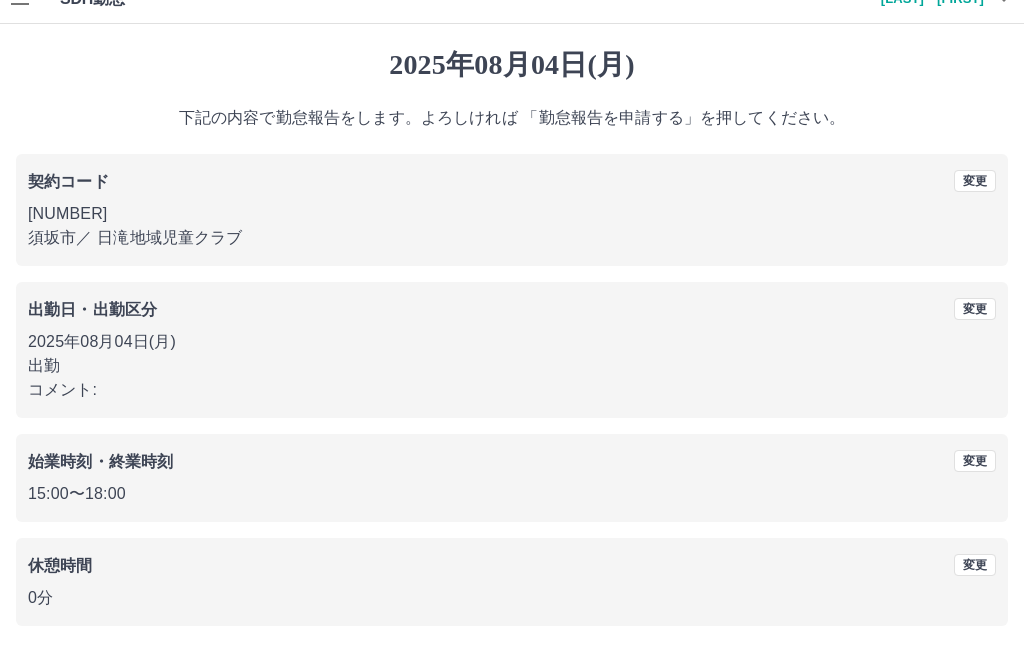 click on "勤怠報告を申請する" at bounding box center [512, 675] 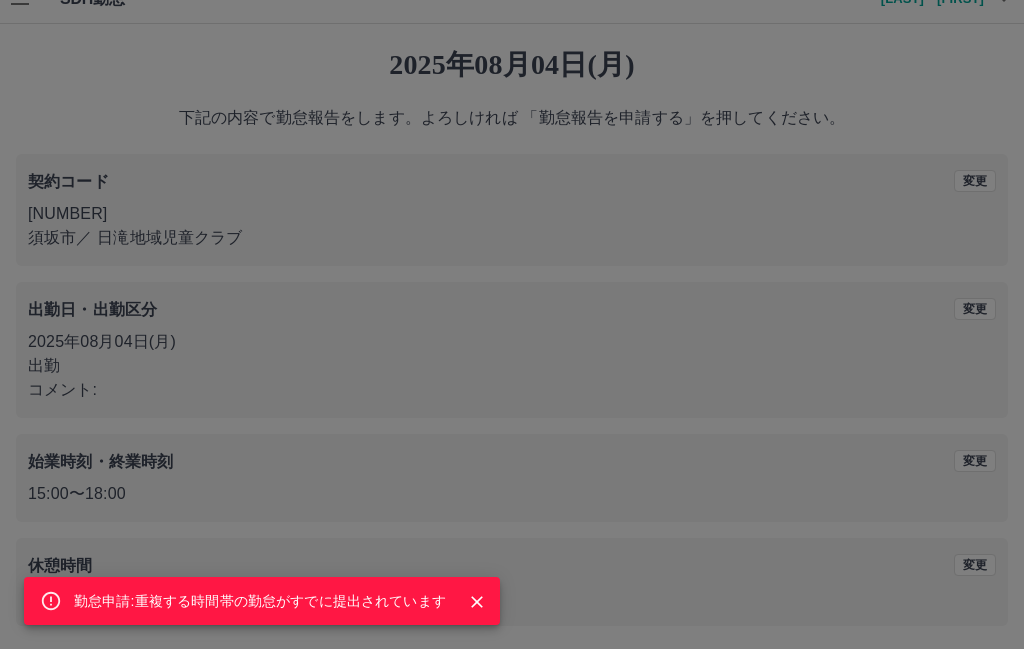 click at bounding box center [469, 601] 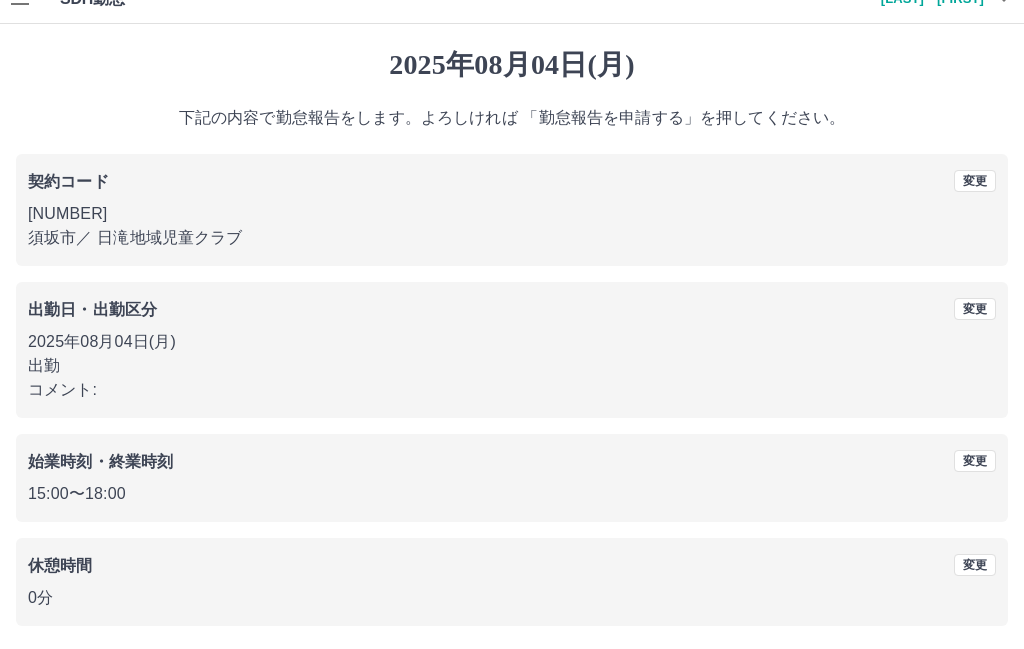 scroll, scrollTop: 0, scrollLeft: 0, axis: both 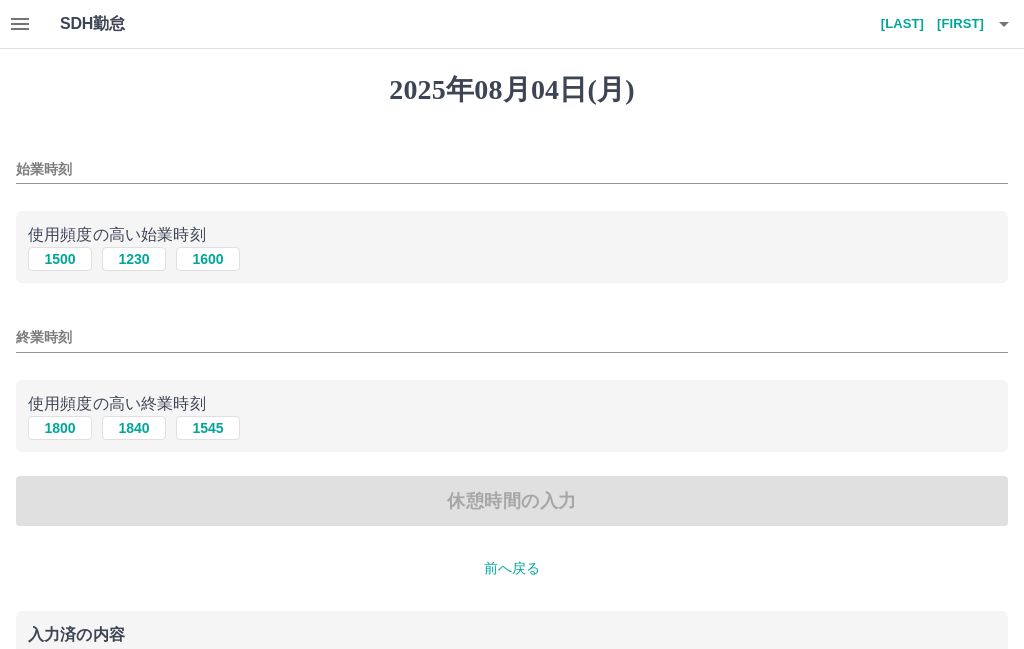 type on "****" 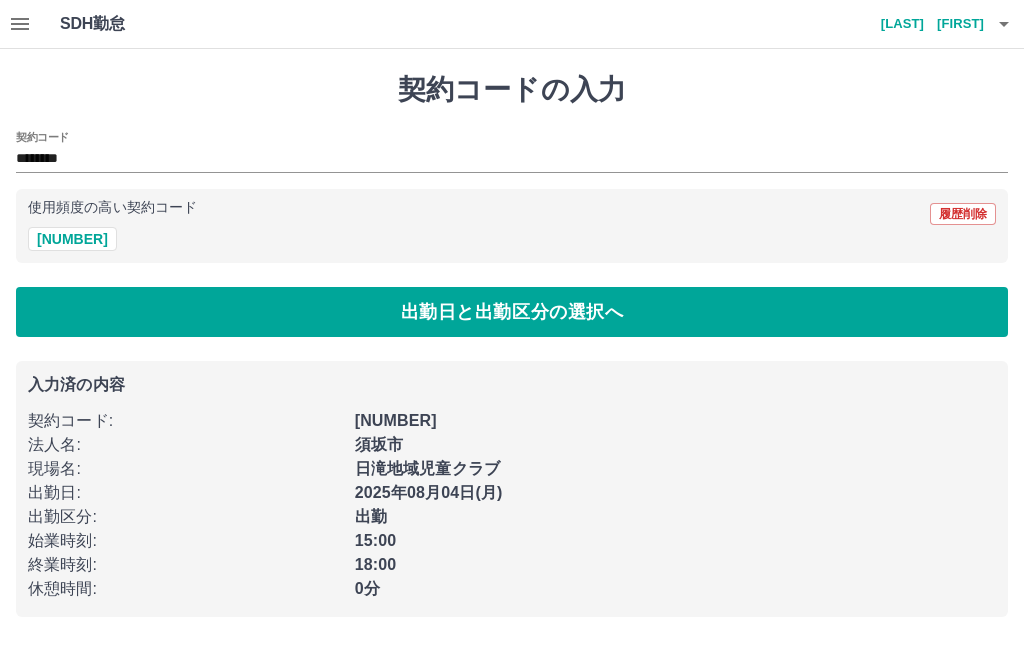 click on "41163004" at bounding box center [72, 239] 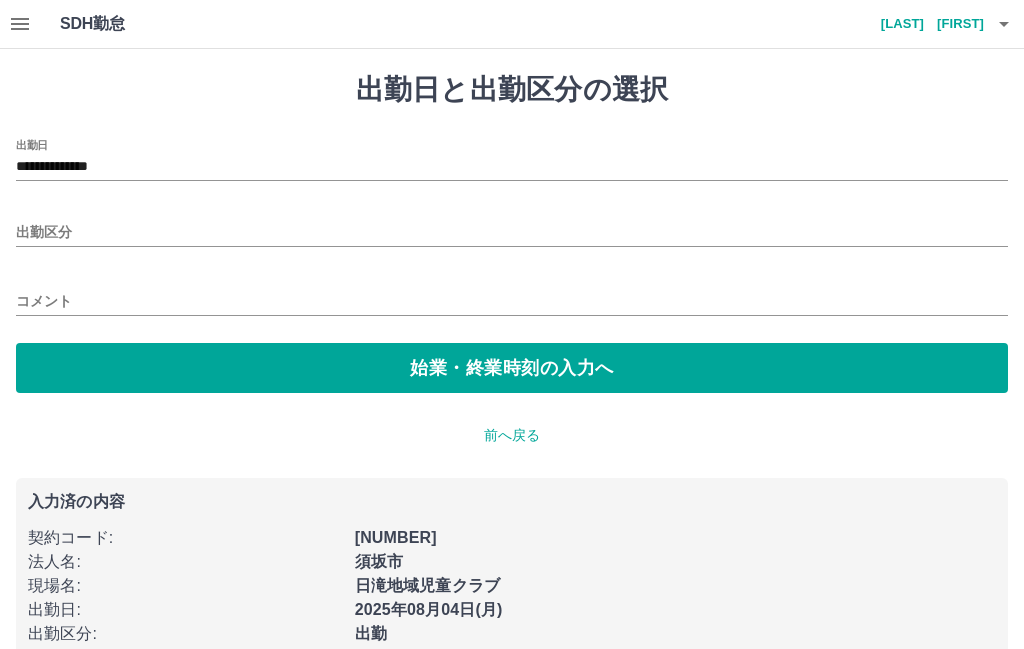 type on "**" 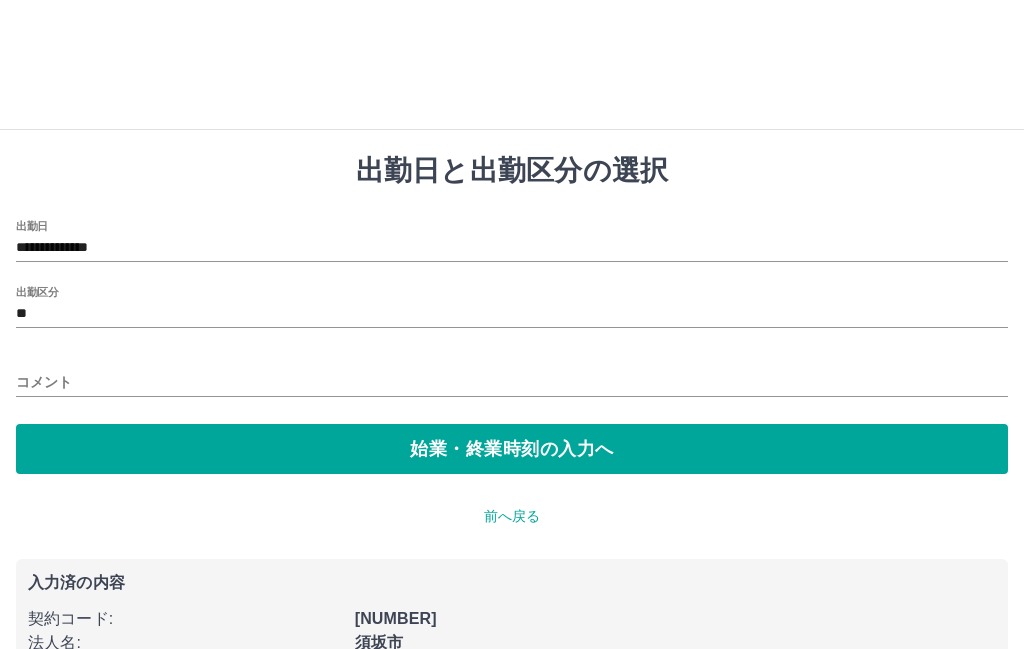 scroll, scrollTop: 0, scrollLeft: 0, axis: both 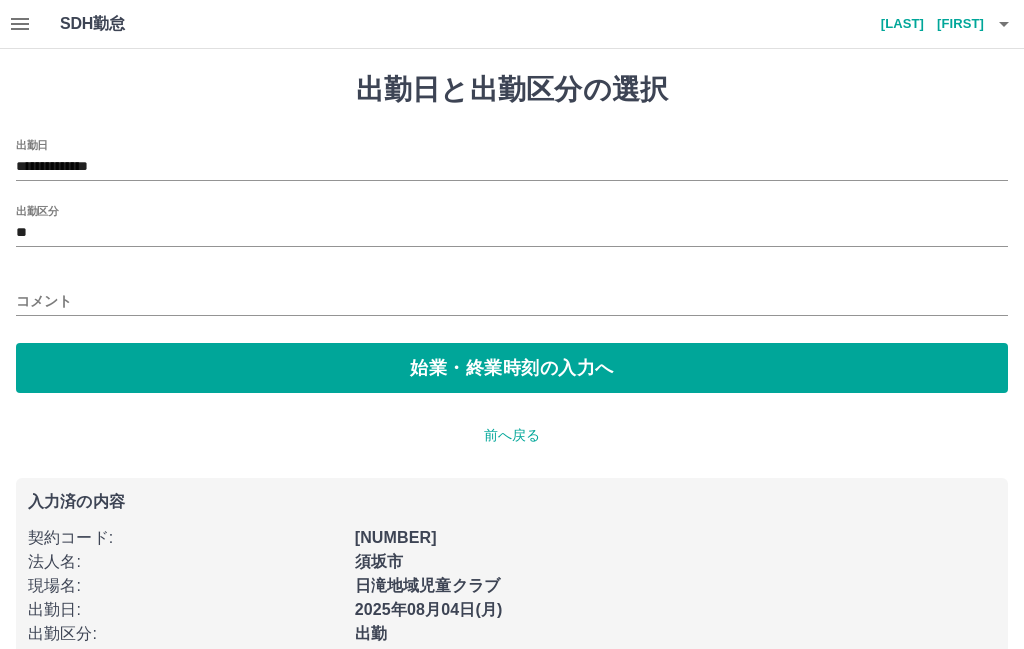 click at bounding box center [1004, 24] 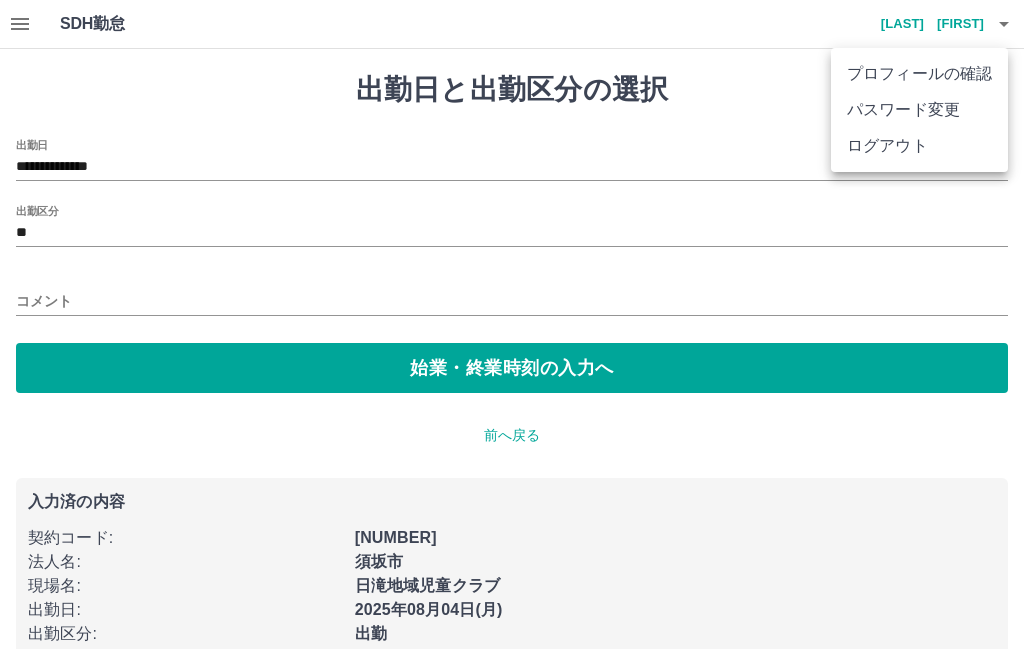 click on "ログアウト" at bounding box center (919, 146) 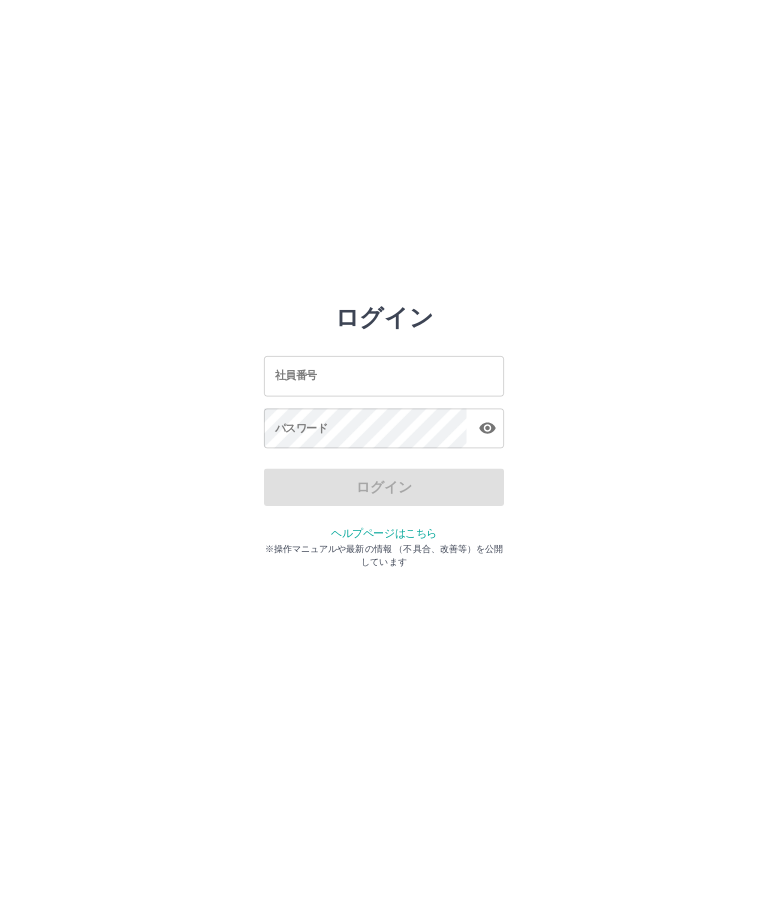 scroll, scrollTop: 0, scrollLeft: 0, axis: both 